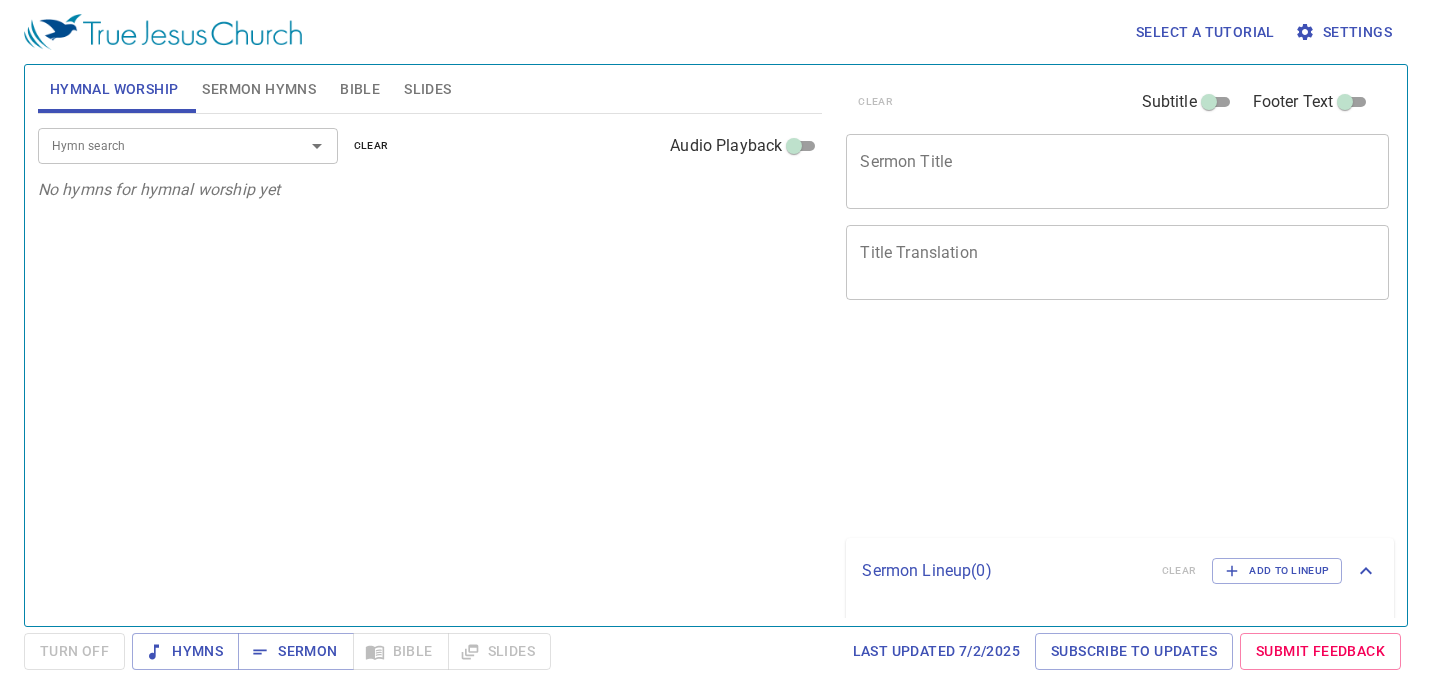 scroll, scrollTop: 0, scrollLeft: 0, axis: both 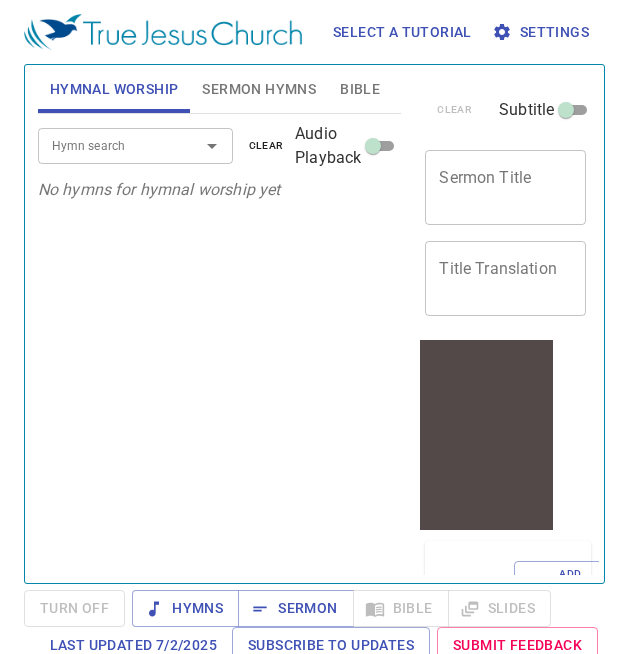 click on "Hymn search Hymn search   clear Audio Playback No hymns for hymnal worship yet" at bounding box center [220, 340] 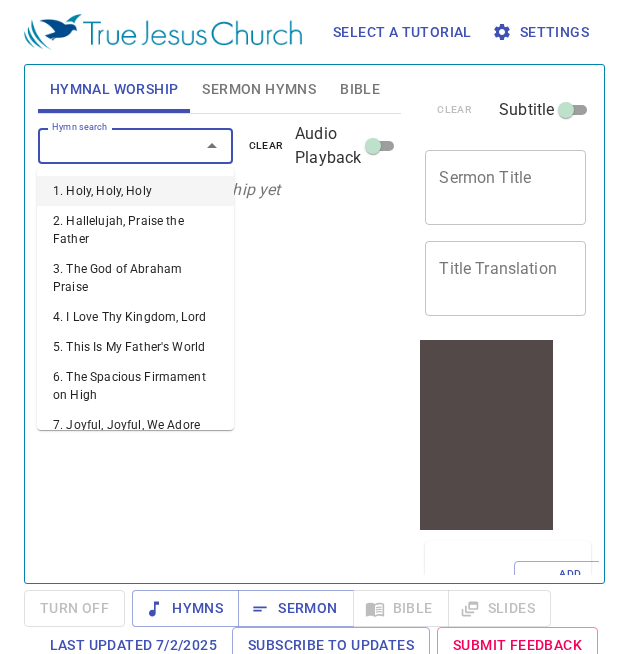 click on "Hymn search" at bounding box center (106, 145) 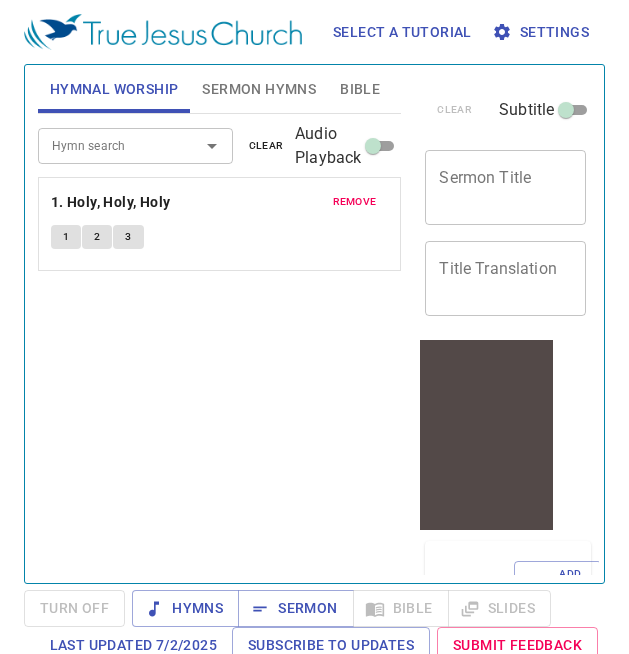 click on "Slides" at bounding box center [427, 89] 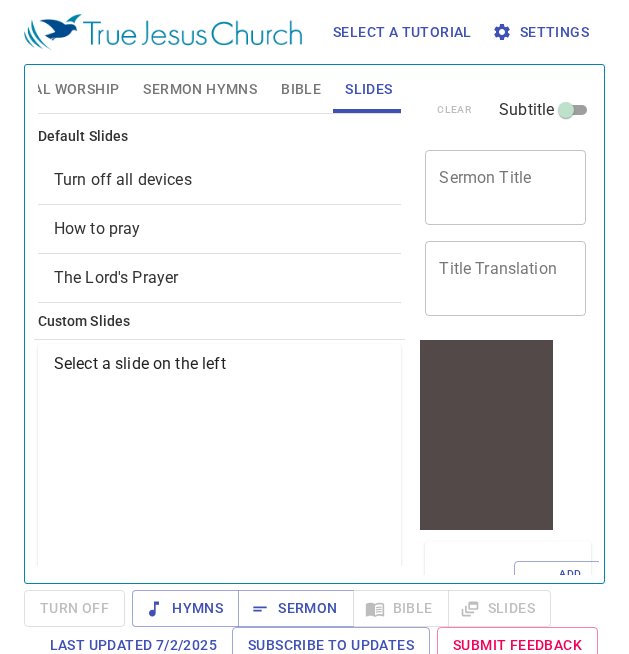 scroll, scrollTop: 0, scrollLeft: 62, axis: horizontal 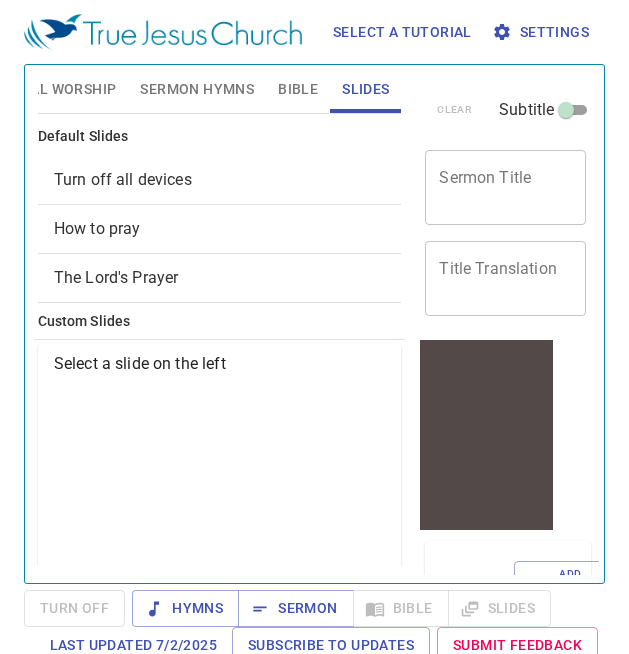 click on "clear Subtitle Footer Text" at bounding box center [497, 110] 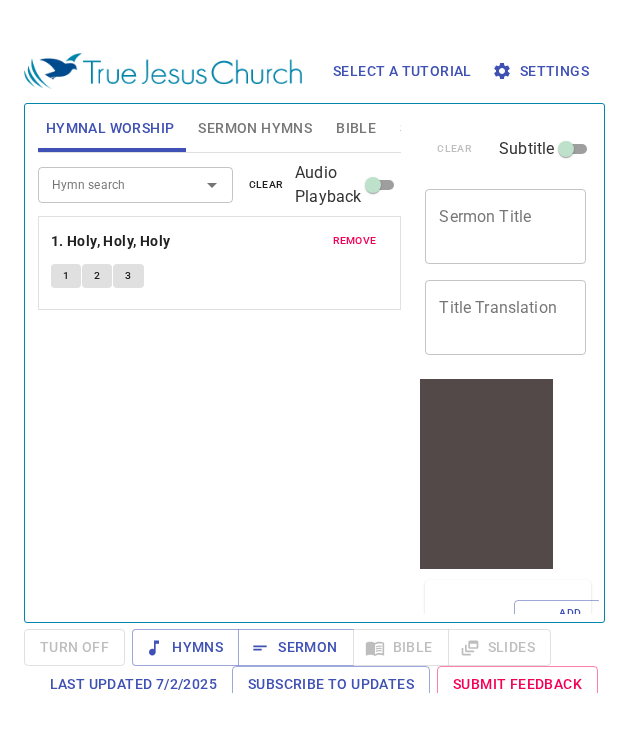 scroll, scrollTop: 0, scrollLeft: 0, axis: both 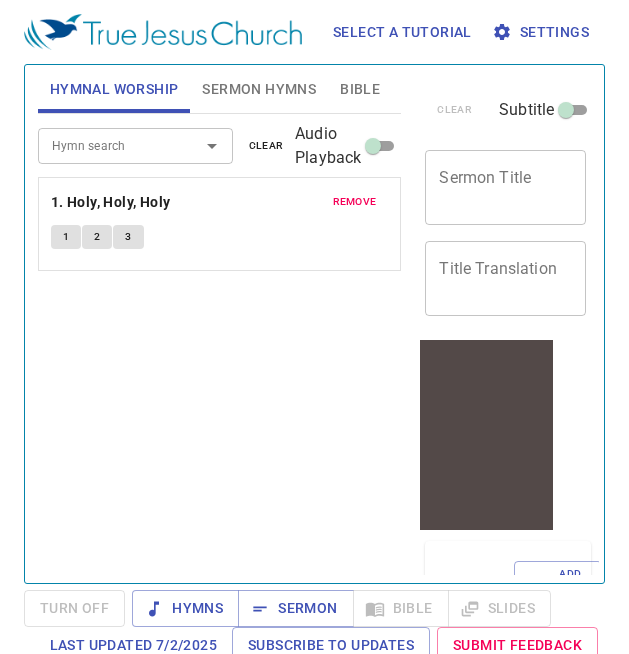 click on "Hymn search" at bounding box center (106, 145) 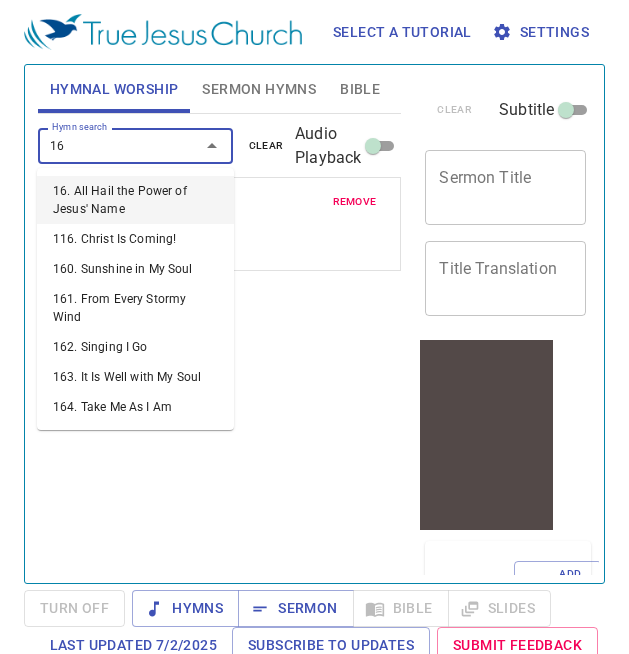 type on "166" 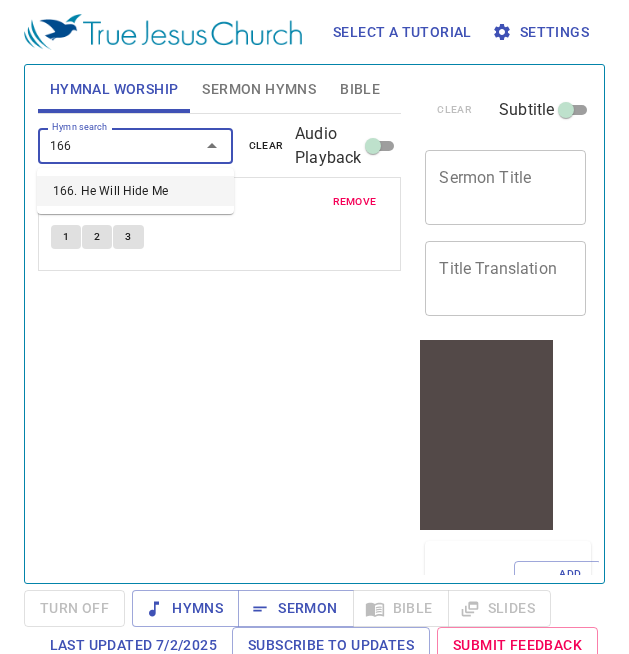click on "166. He Will Hide Me" at bounding box center [135, 191] 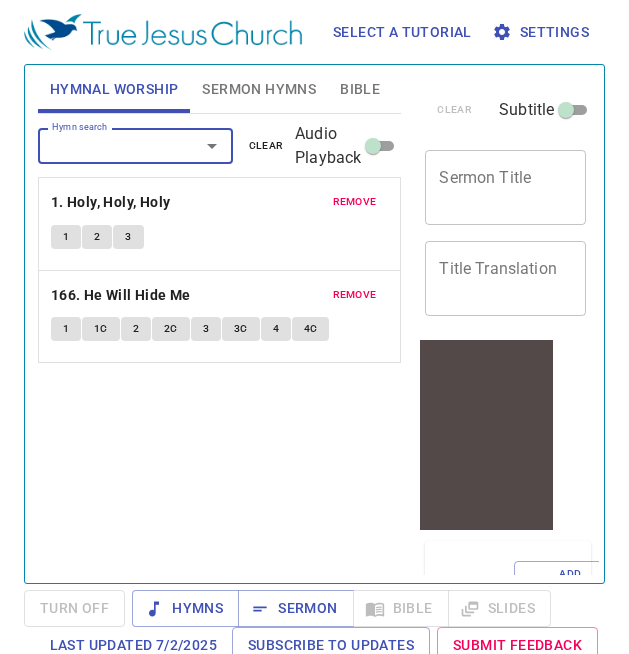 click on "remove" at bounding box center (355, 202) 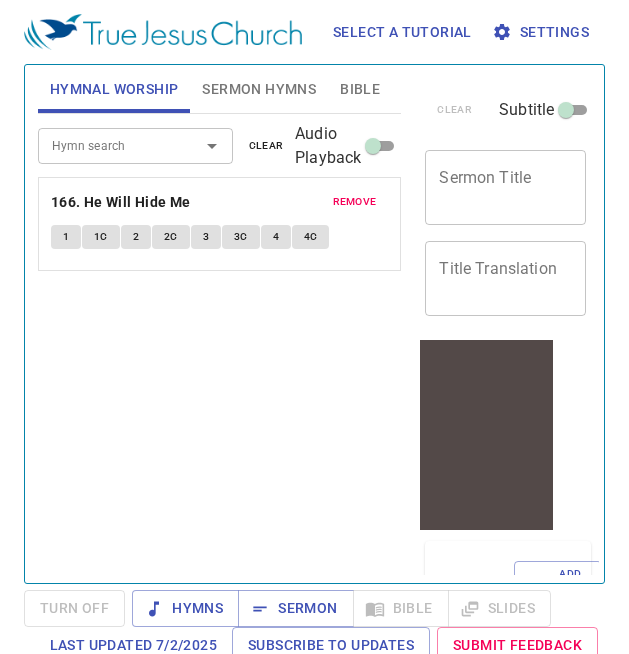 click on "Hymn search Hymn search   clear Audio Playback remove 166. He Will Hide Me   1 1C 2 2C 3 3C 4 4C" at bounding box center (220, 340) 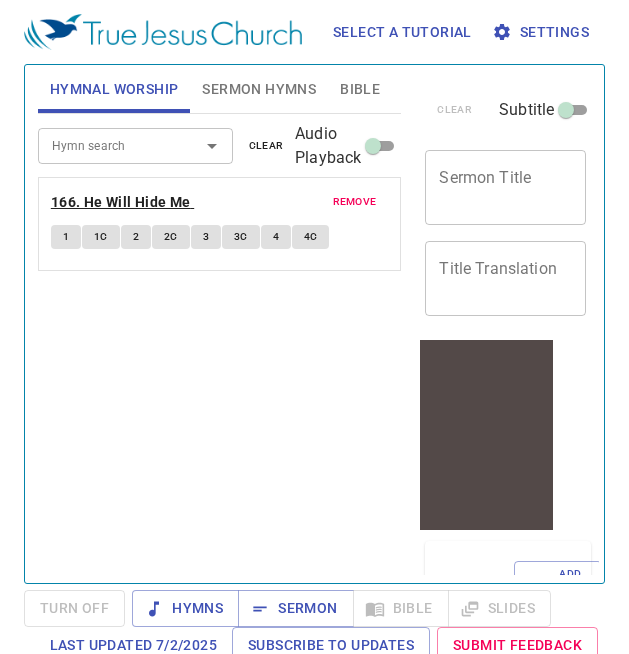 click on "166. He Will Hide Me" at bounding box center [121, 202] 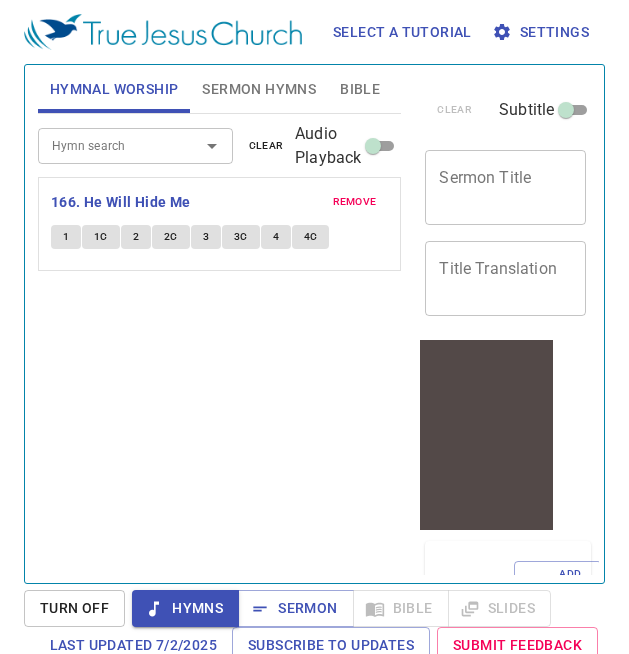 click on "1" at bounding box center (66, 237) 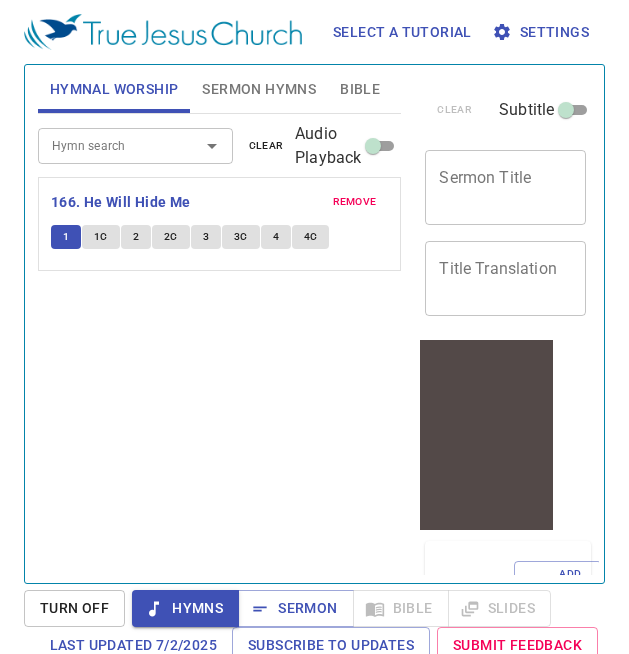 click on "Hymn search Hymn search   clear Audio Playback remove 166. He Will Hide Me   1 1C 2 2C 3 3C 4 4C" at bounding box center [220, 340] 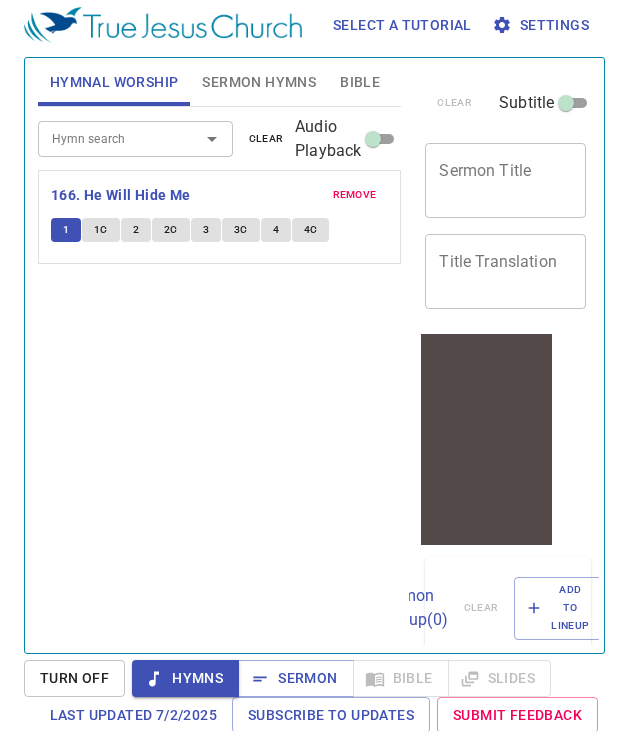 scroll, scrollTop: 9, scrollLeft: 0, axis: vertical 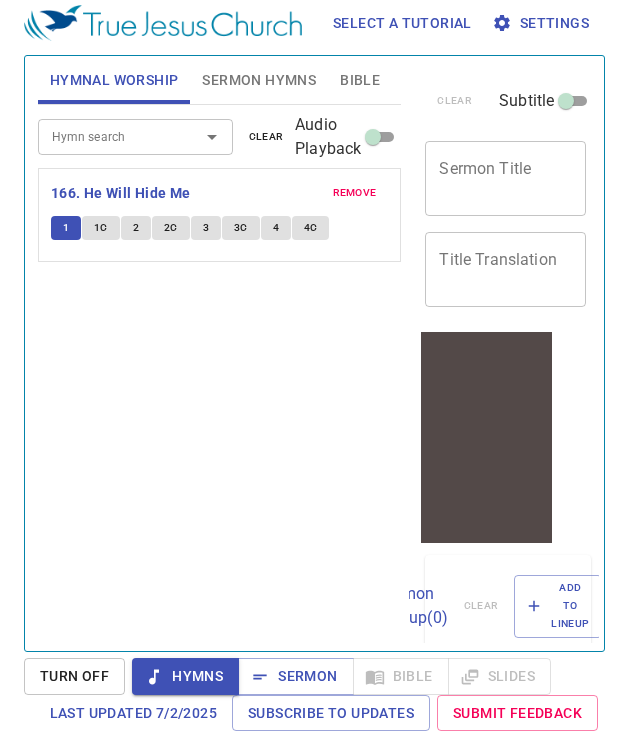 click on "Hymn search Hymn search   clear Audio Playback remove 166. He Will Hide Me   1 1C 2 2C 3 3C 4 4C" at bounding box center (220, 369) 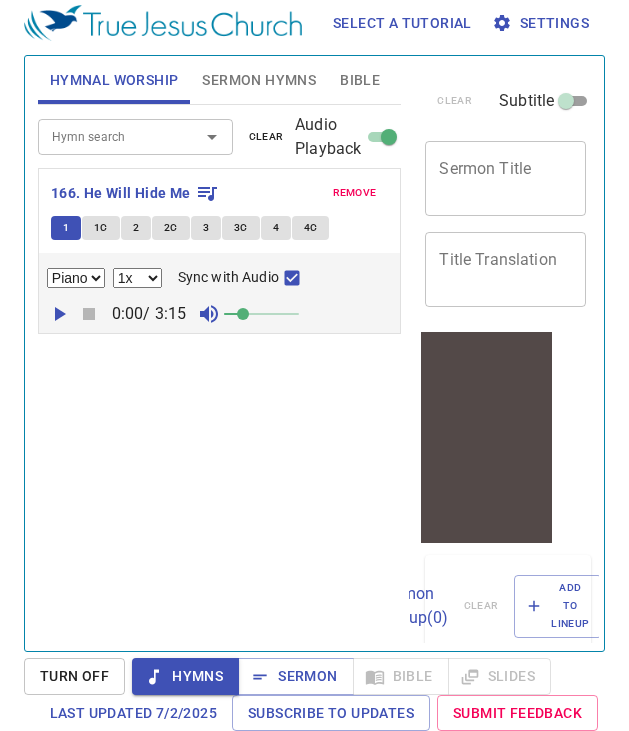 click on "Turn Off Hymns Sermon Bible Slides Last updated   7/2/2025 Subscribe to Updates Submit Feedback" at bounding box center (314, 694) 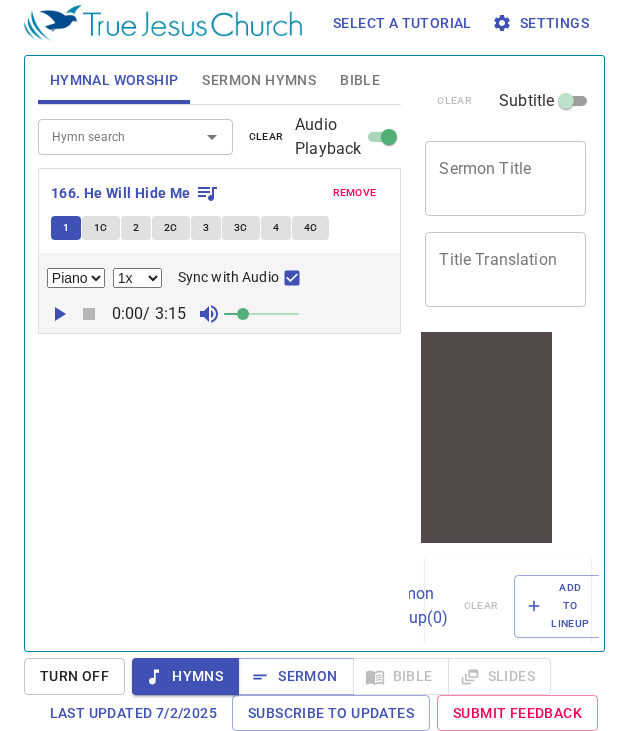 drag, startPoint x: 198, startPoint y: 544, endPoint x: 249, endPoint y: 510, distance: 61.294373 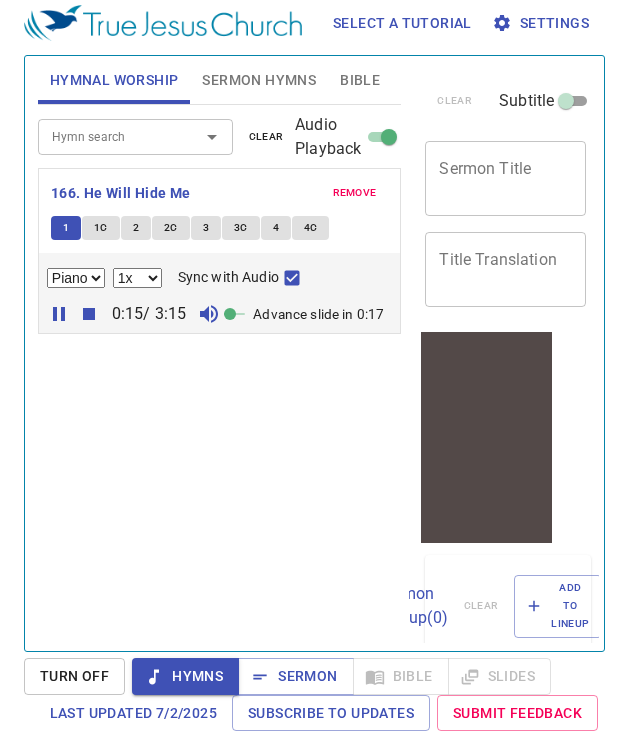 drag, startPoint x: 328, startPoint y: 34, endPoint x: 402, endPoint y: 47, distance: 75.13322 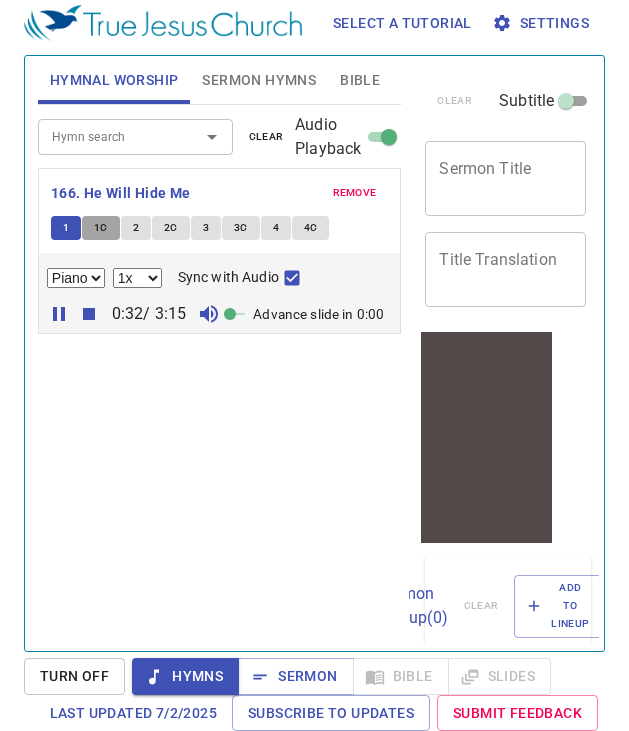 click on "1C" at bounding box center (101, 228) 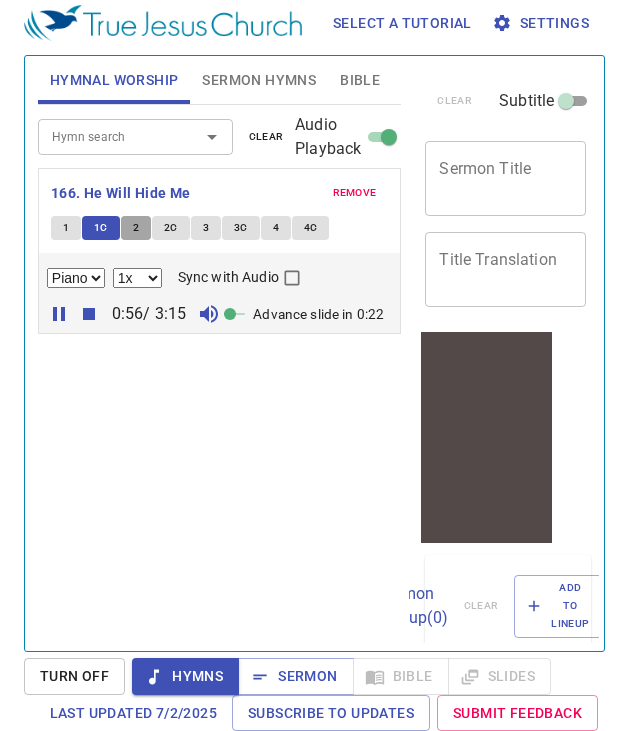 click on "2" at bounding box center (136, 228) 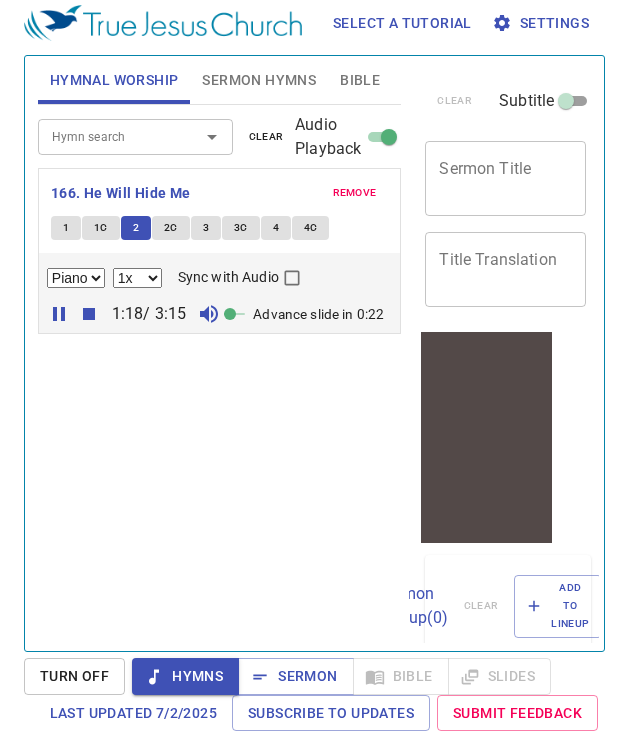 click on "2C" at bounding box center [171, 228] 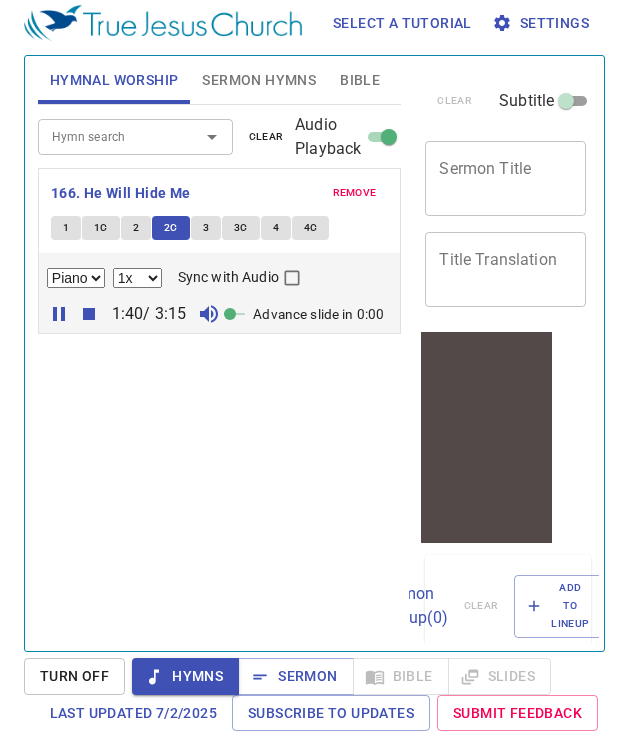 click on "3" at bounding box center [206, 228] 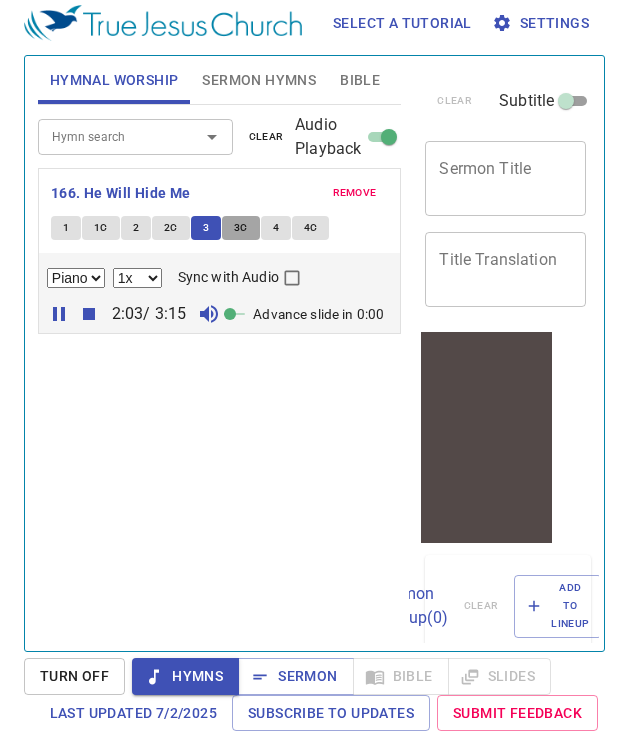 click on "3C" at bounding box center [241, 228] 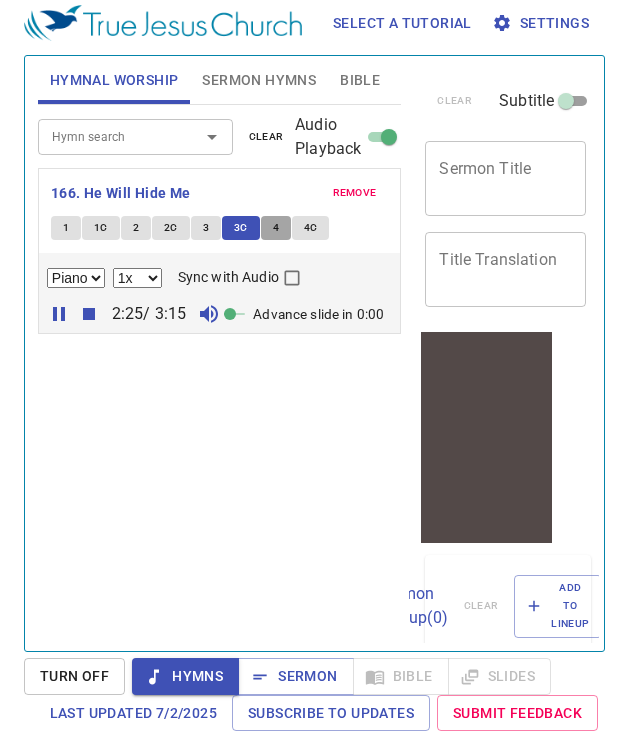 click on "4" at bounding box center (276, 228) 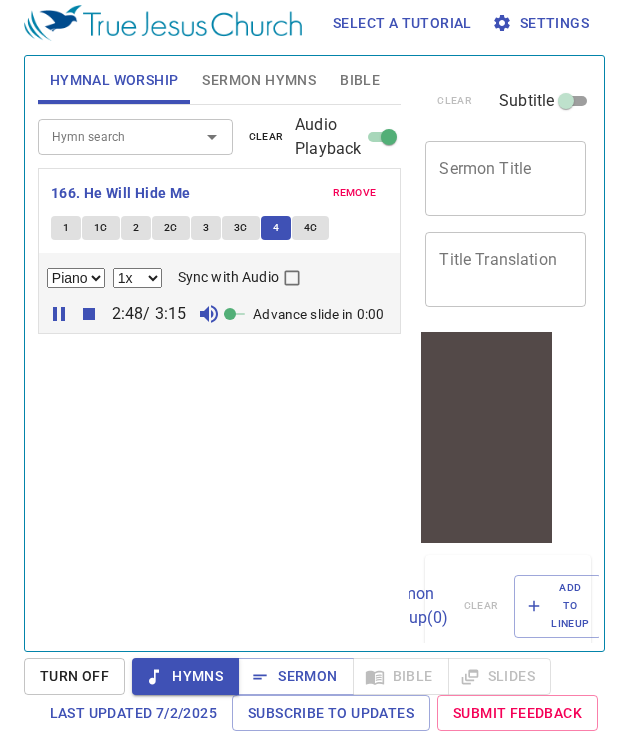 click on "4C" at bounding box center [311, 228] 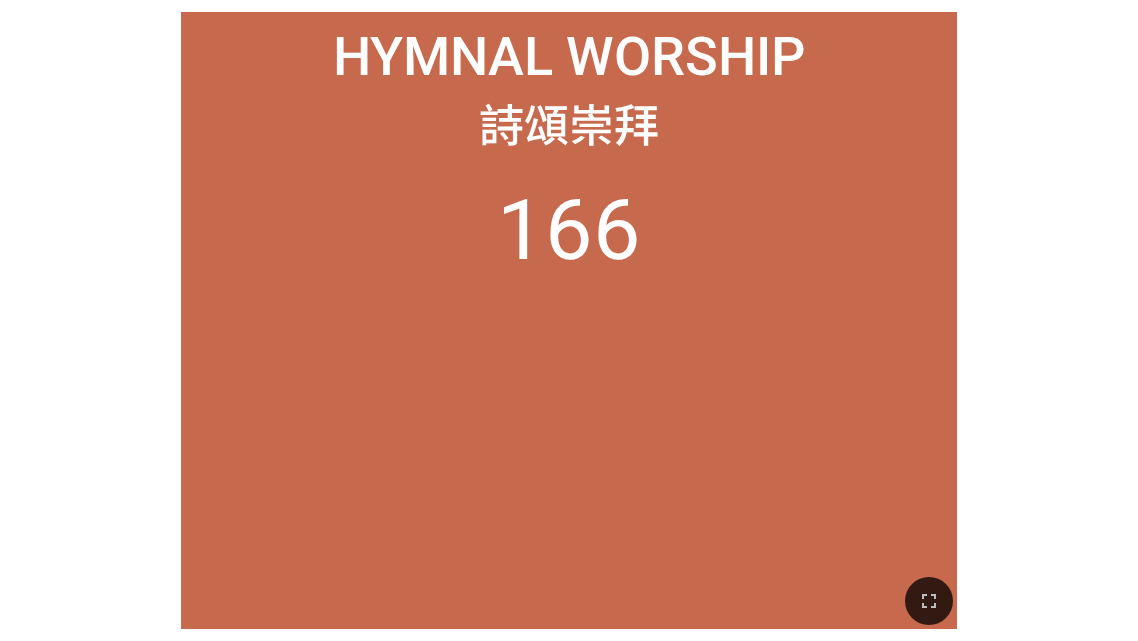 scroll, scrollTop: 0, scrollLeft: 0, axis: both 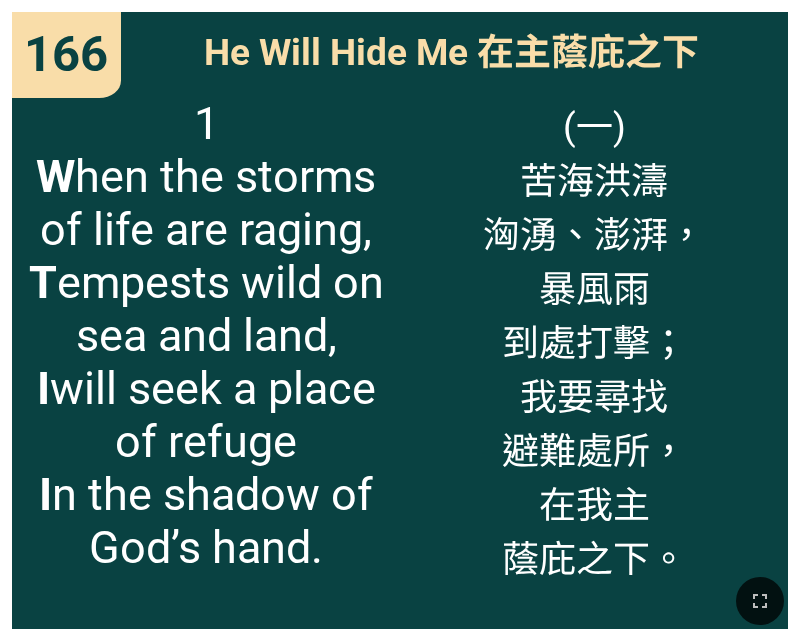 click on "(一) 苦海洪濤 洶湧、澎湃， 暴風雨 到處打擊； 我要尋找 避難處所， 在我主 蔭庇之下。" at bounding box center (594, 357) 